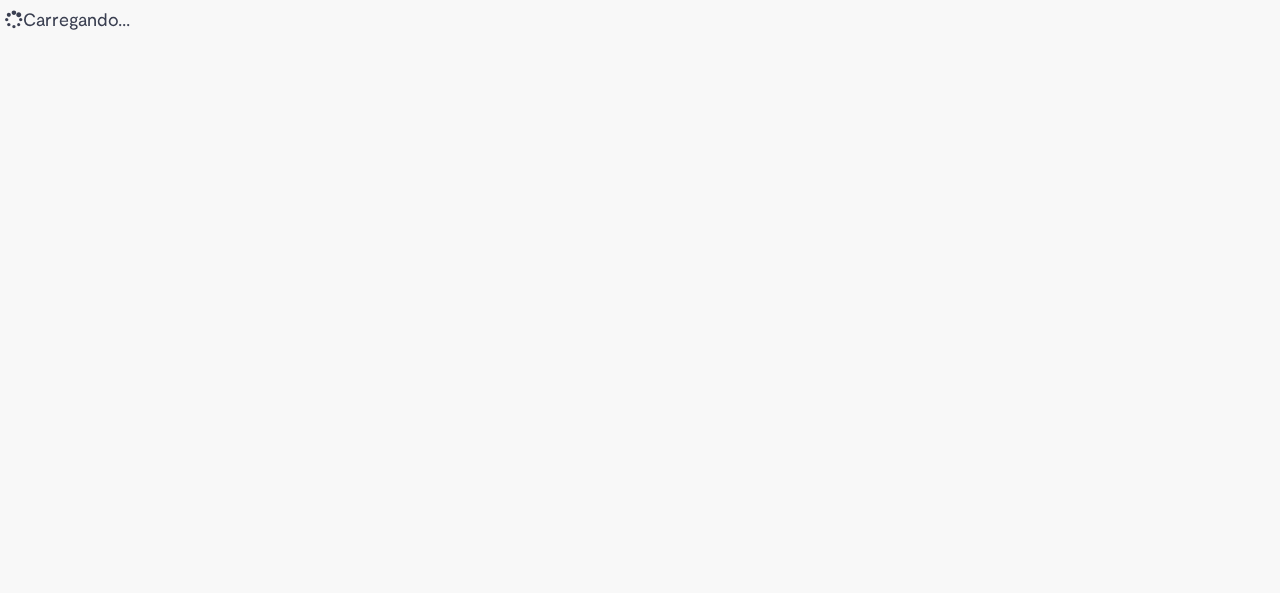 scroll, scrollTop: 0, scrollLeft: 0, axis: both 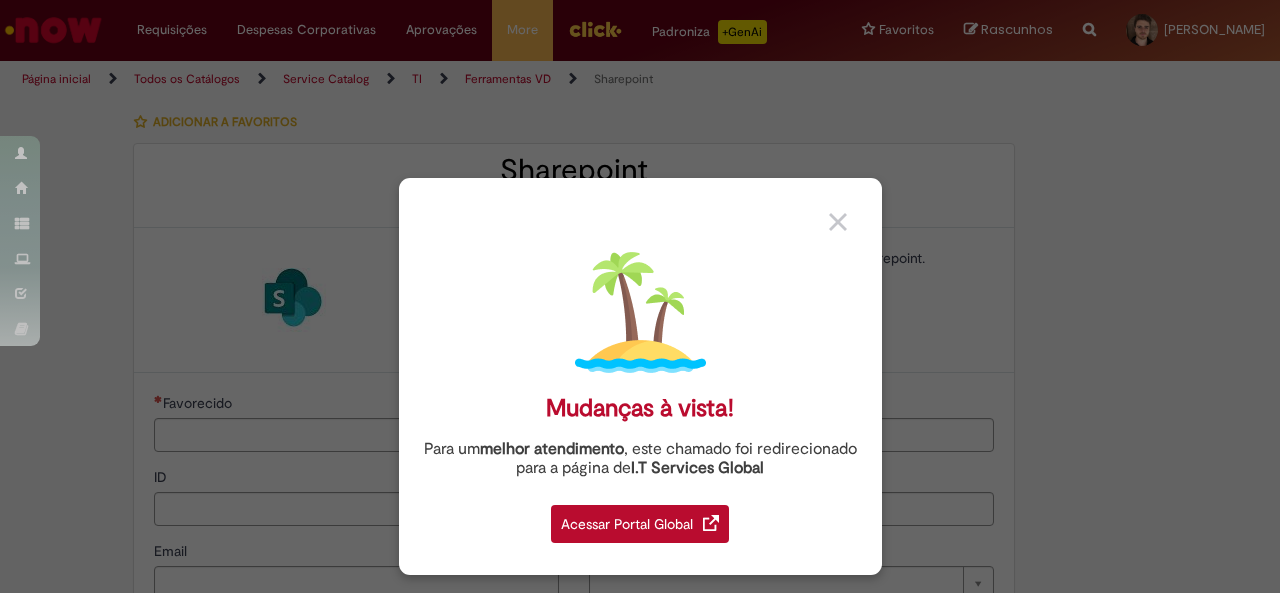 type on "********" 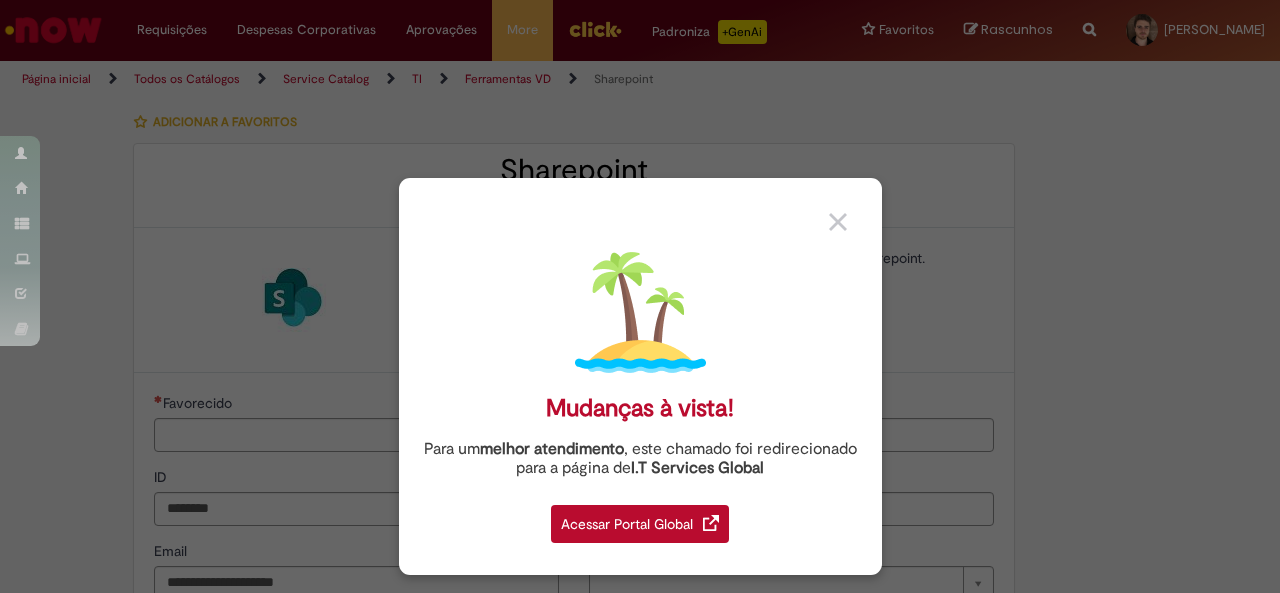 type on "**********" 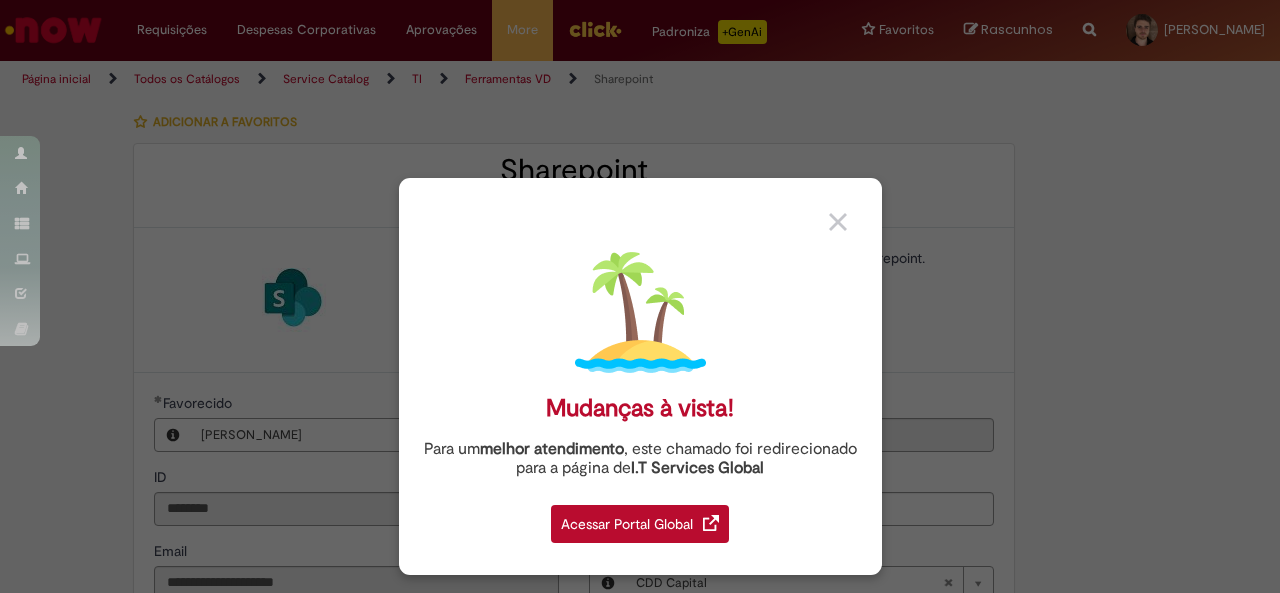 type on "**********" 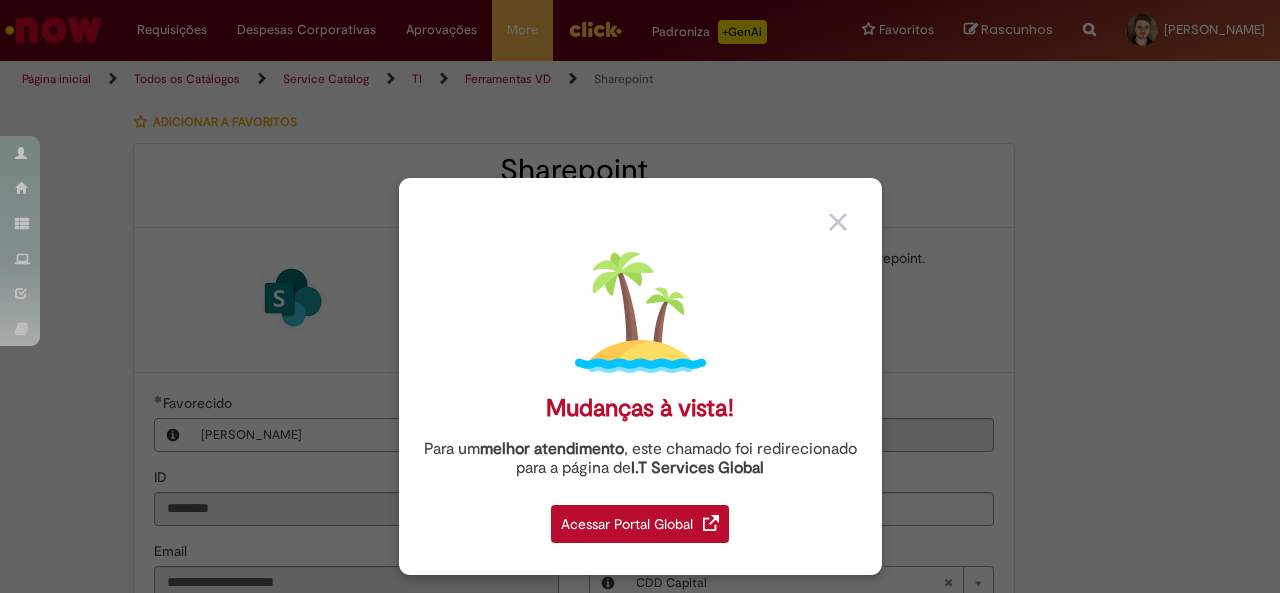 click at bounding box center [838, 222] 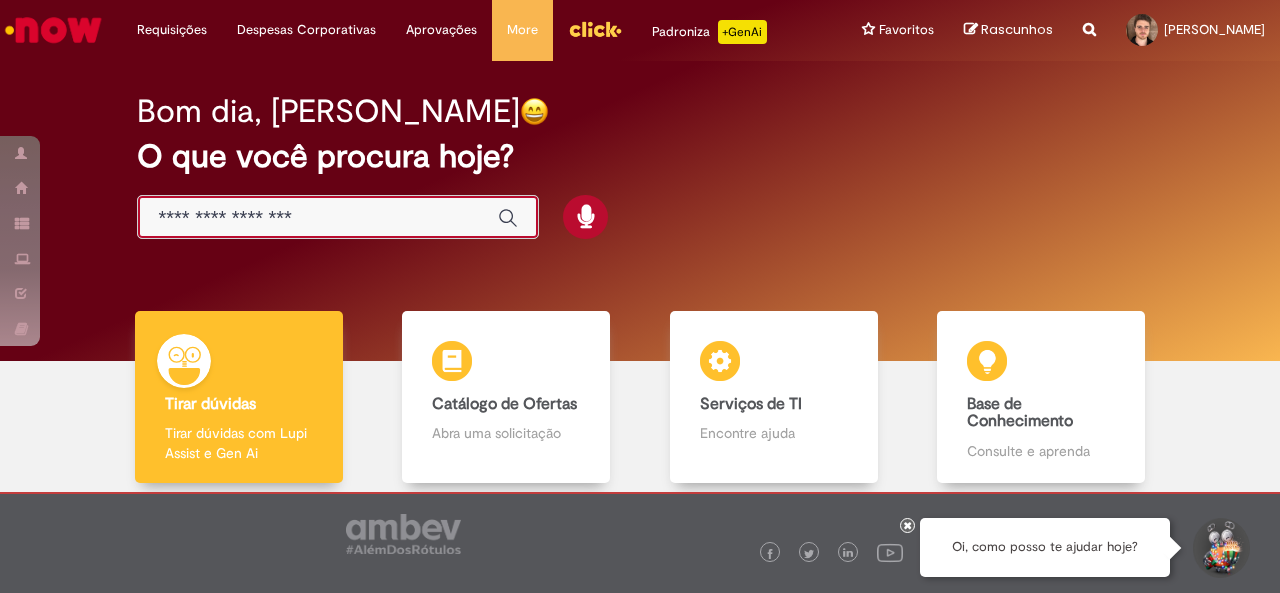 click at bounding box center [318, 218] 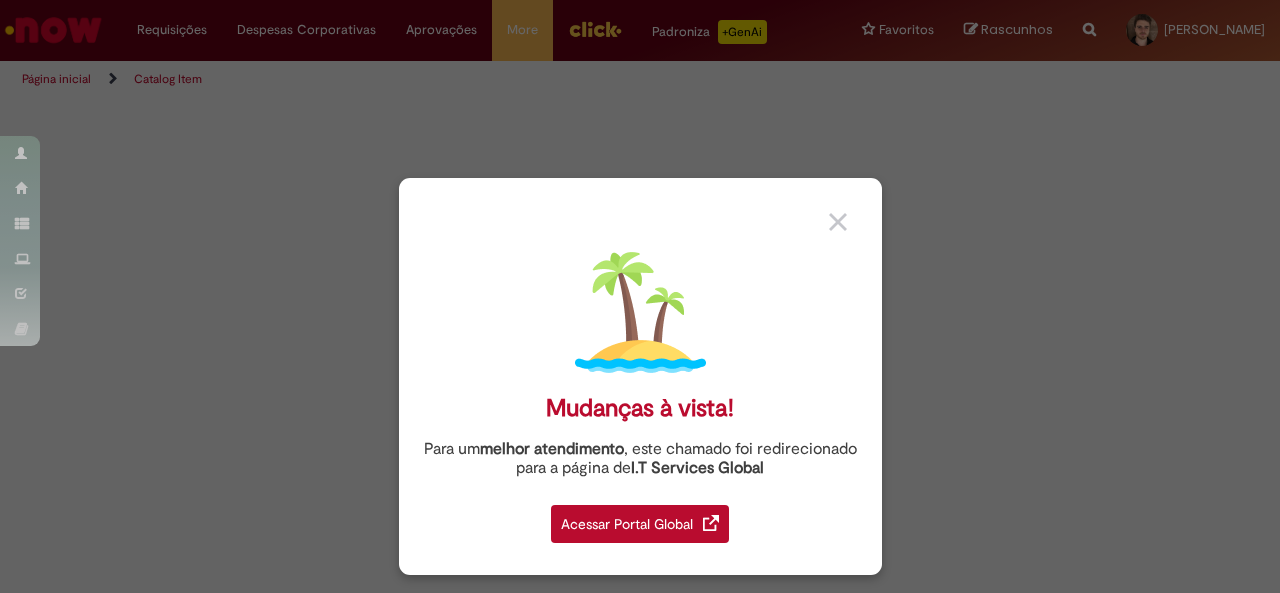 scroll, scrollTop: 0, scrollLeft: 0, axis: both 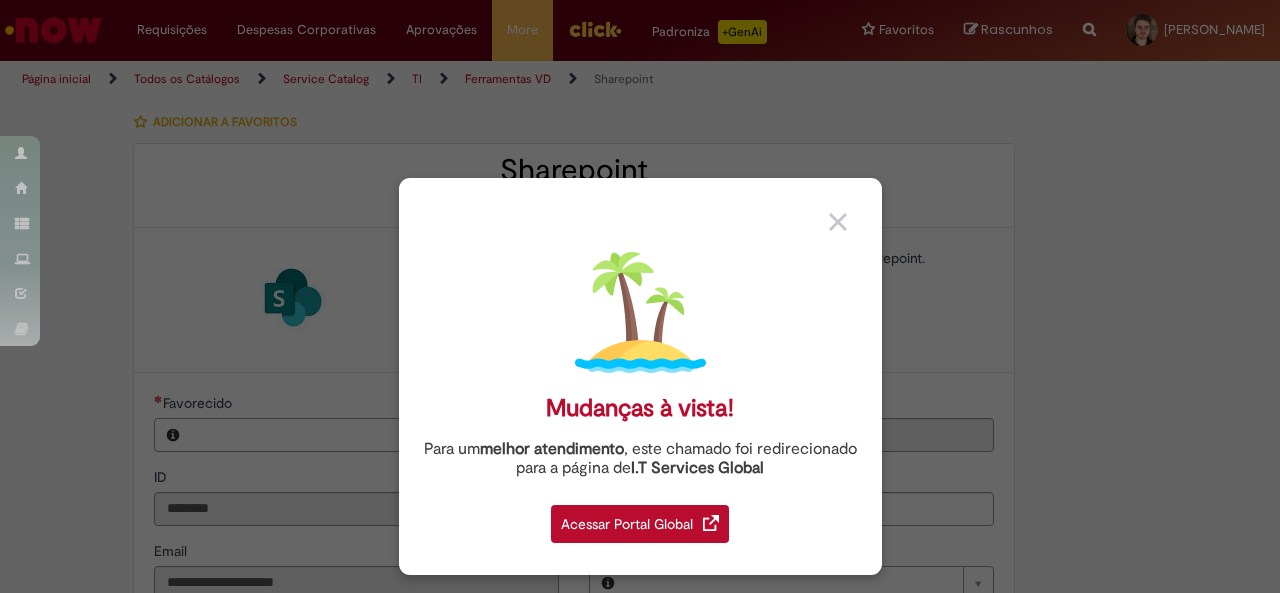 type on "**********" 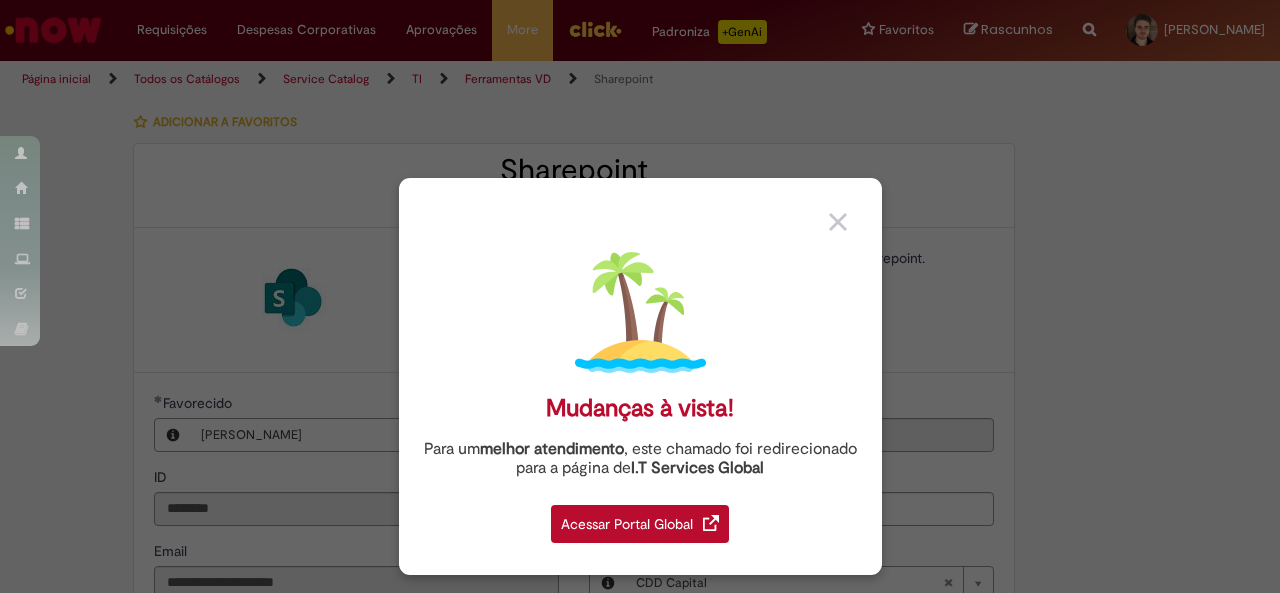 type on "**********" 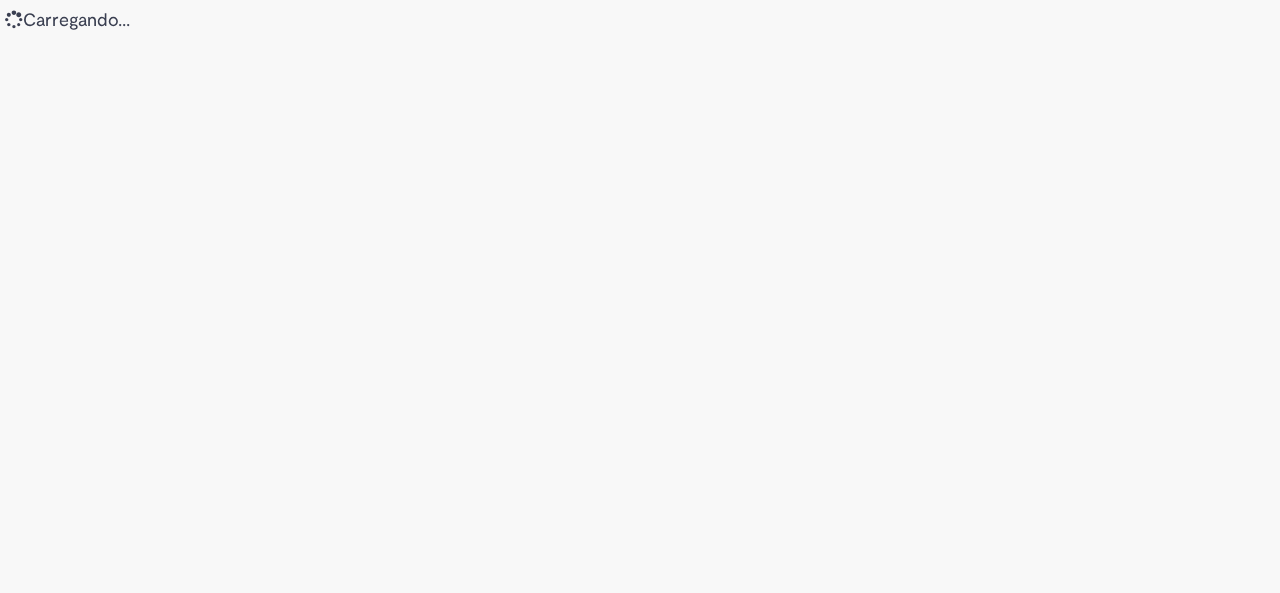 scroll, scrollTop: 0, scrollLeft: 0, axis: both 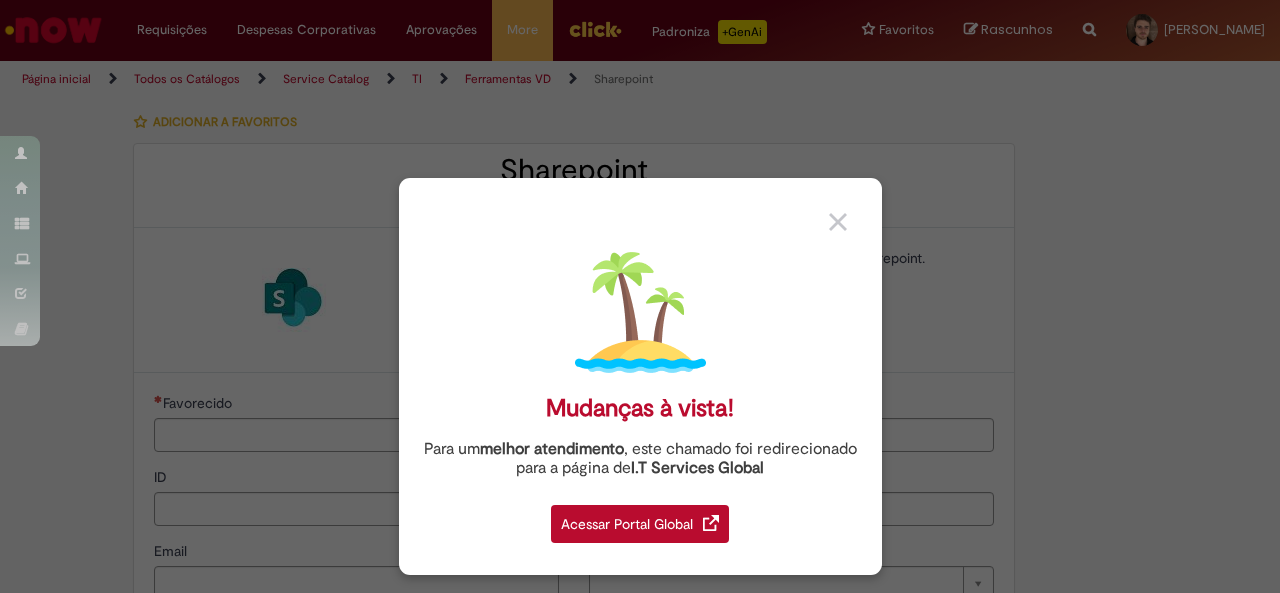 type on "********" 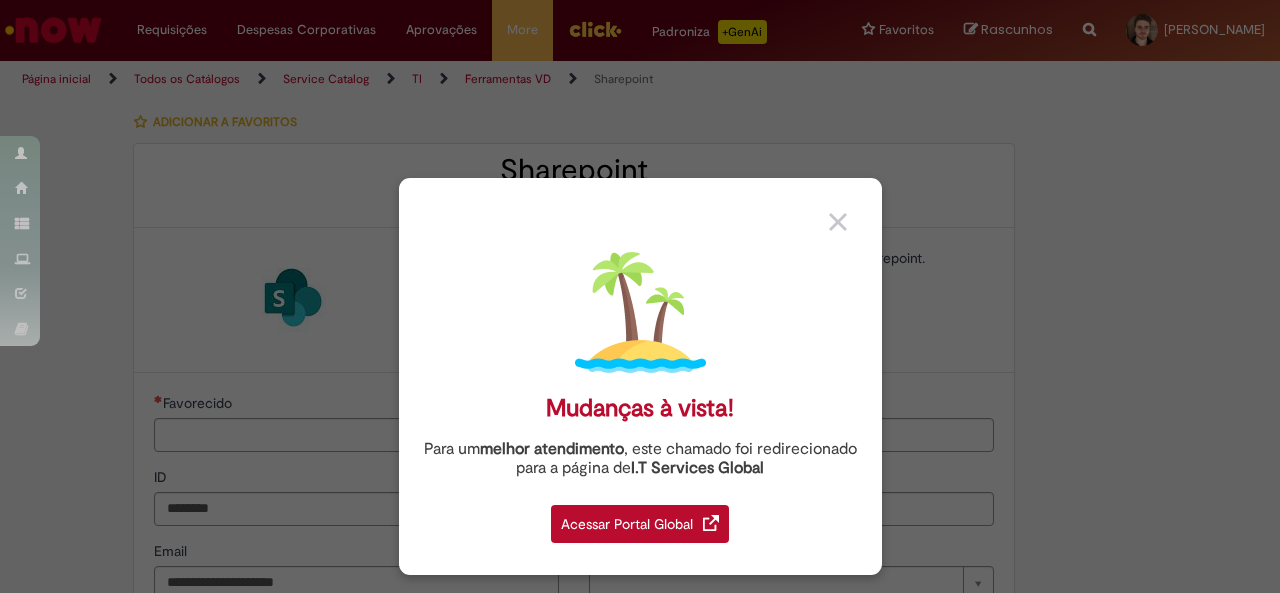 type on "**********" 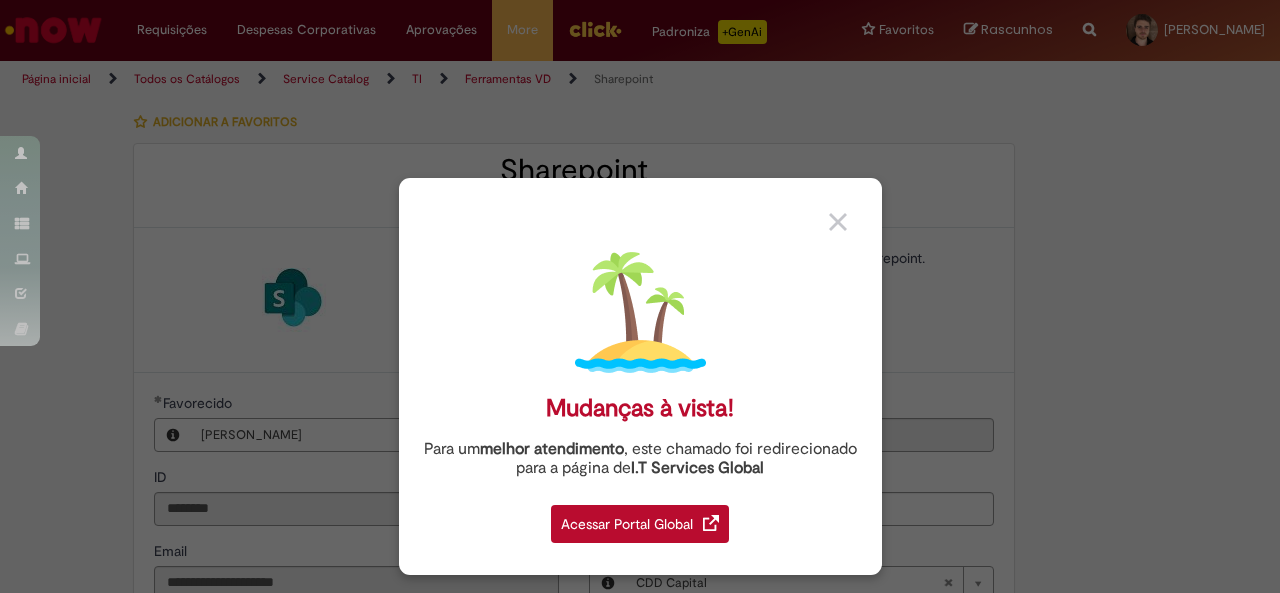 type on "**********" 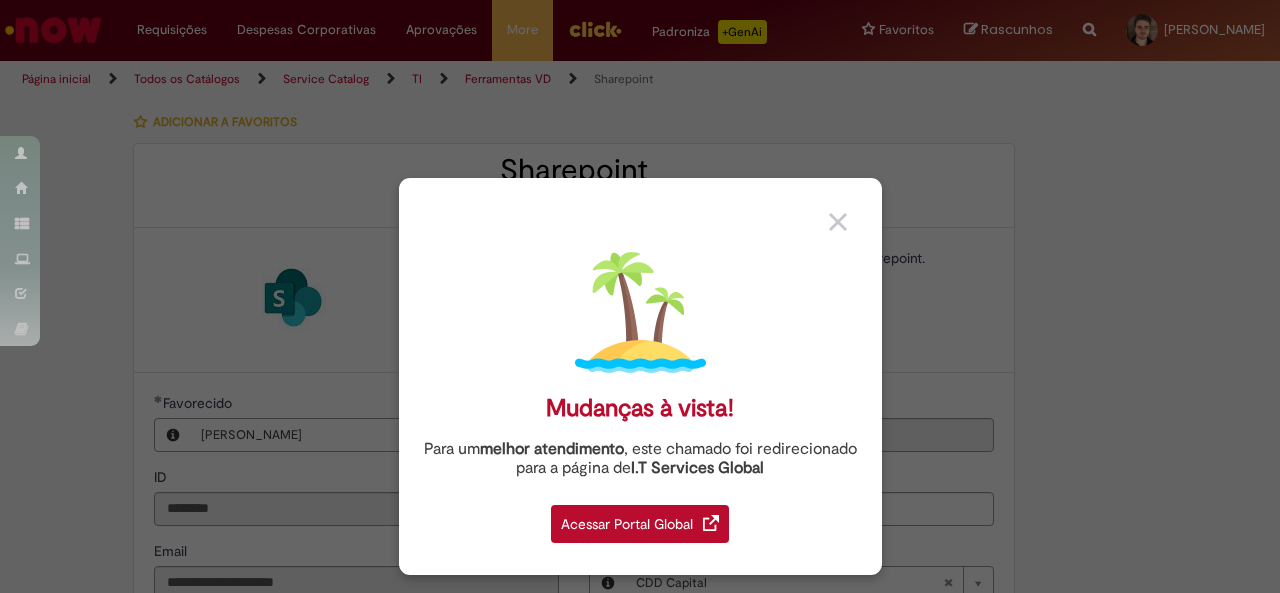 click at bounding box center [838, 222] 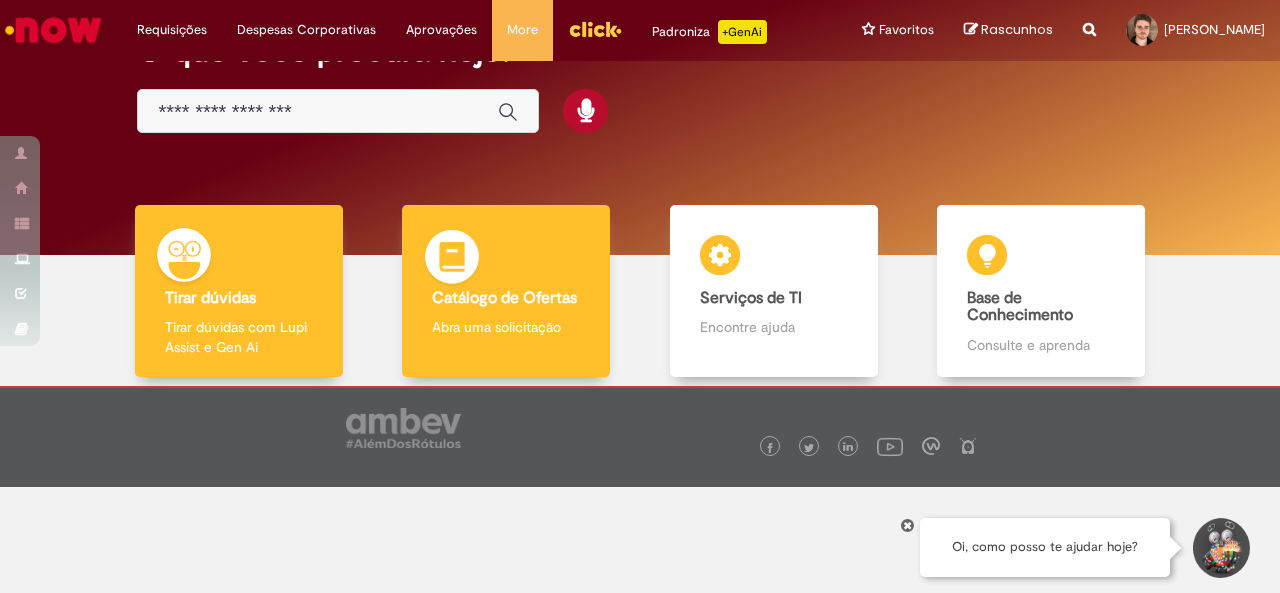 scroll, scrollTop: 0, scrollLeft: 0, axis: both 